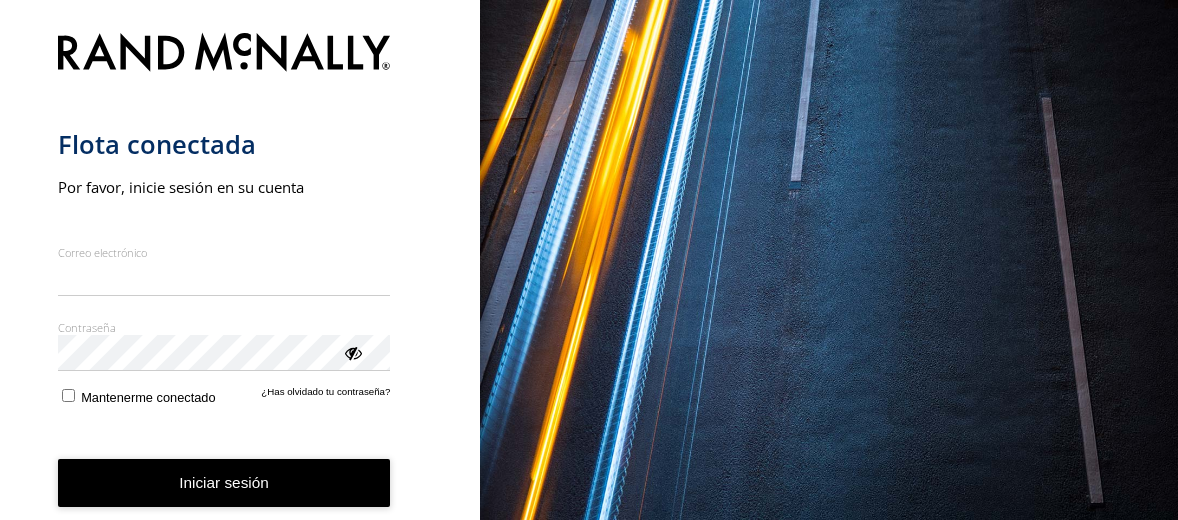 scroll, scrollTop: 0, scrollLeft: 0, axis: both 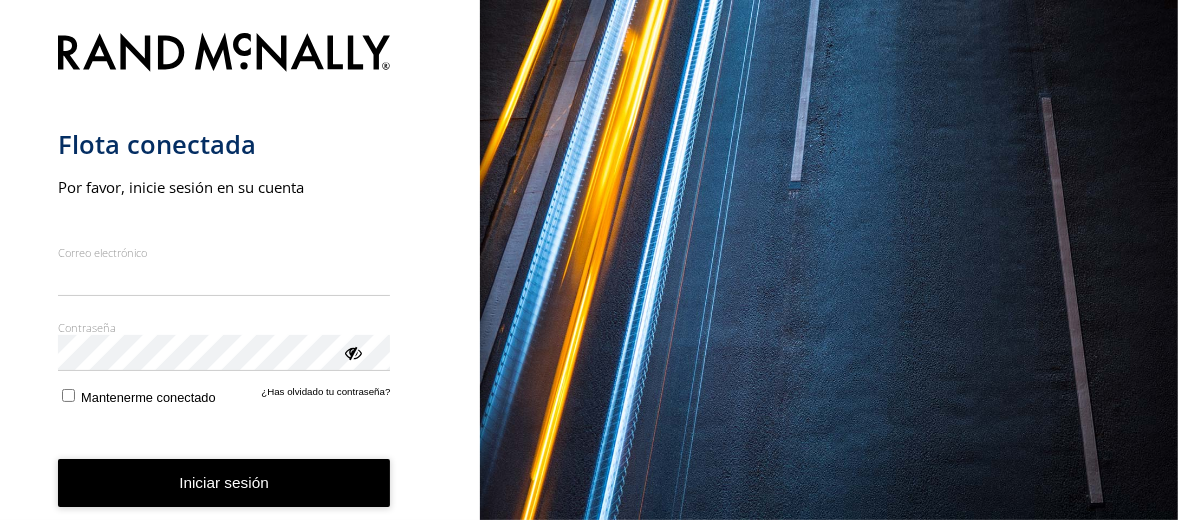 type on "**********" 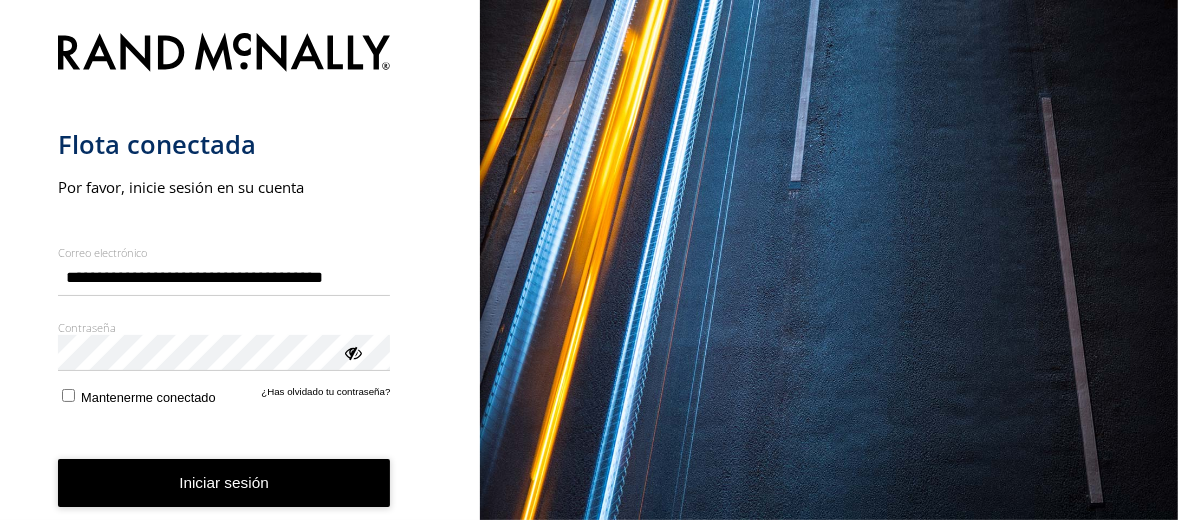 click on "Iniciar sesión" at bounding box center (224, 483) 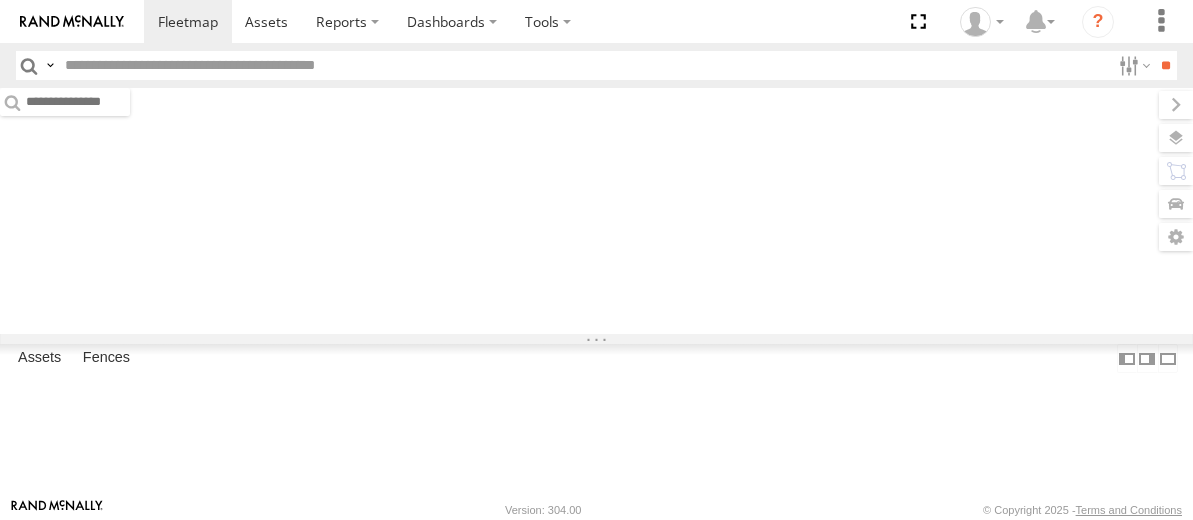 scroll, scrollTop: 0, scrollLeft: 0, axis: both 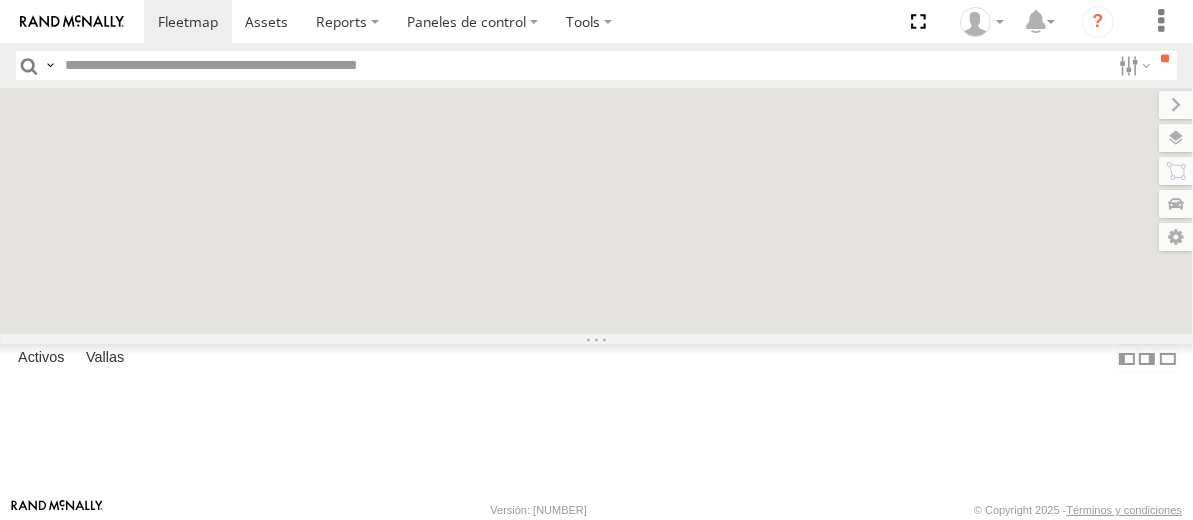 click at bounding box center [583, 65] 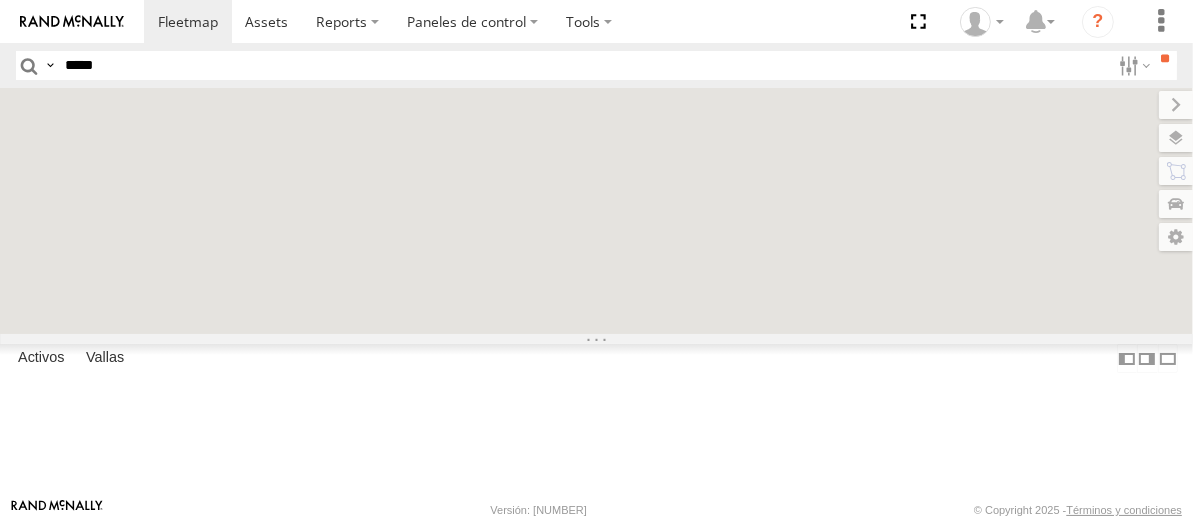click on "**" at bounding box center (1165, 59) 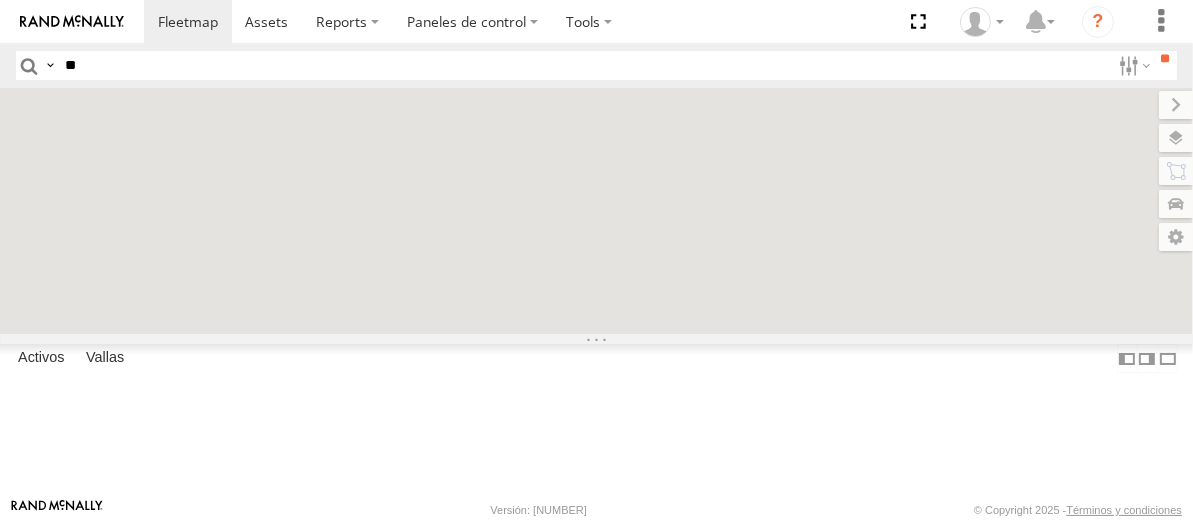 type on "*" 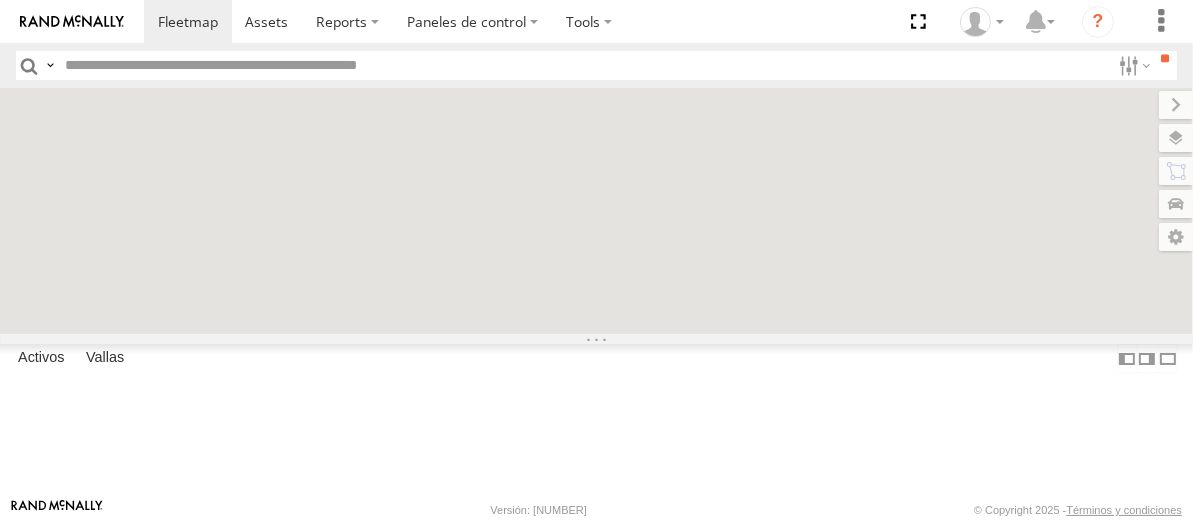 type 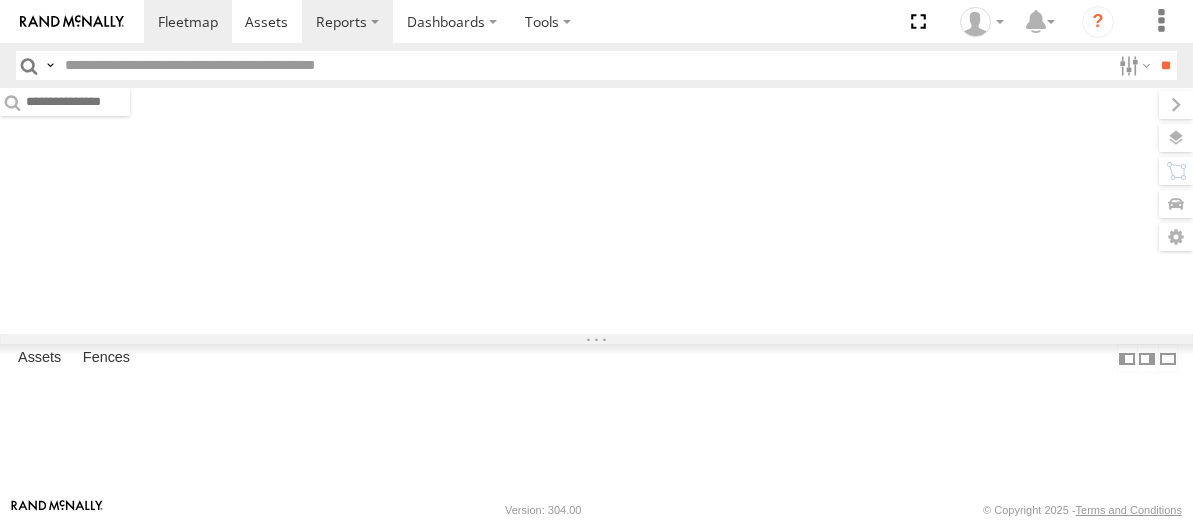 scroll, scrollTop: 0, scrollLeft: 0, axis: both 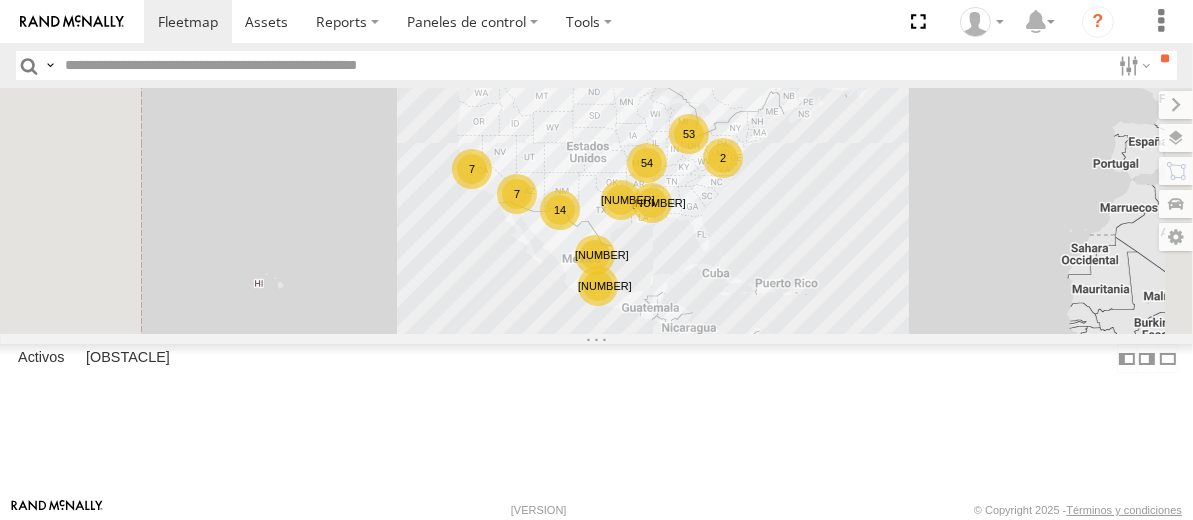 drag, startPoint x: 175, startPoint y: 64, endPoint x: 60, endPoint y: 61, distance: 115.03912 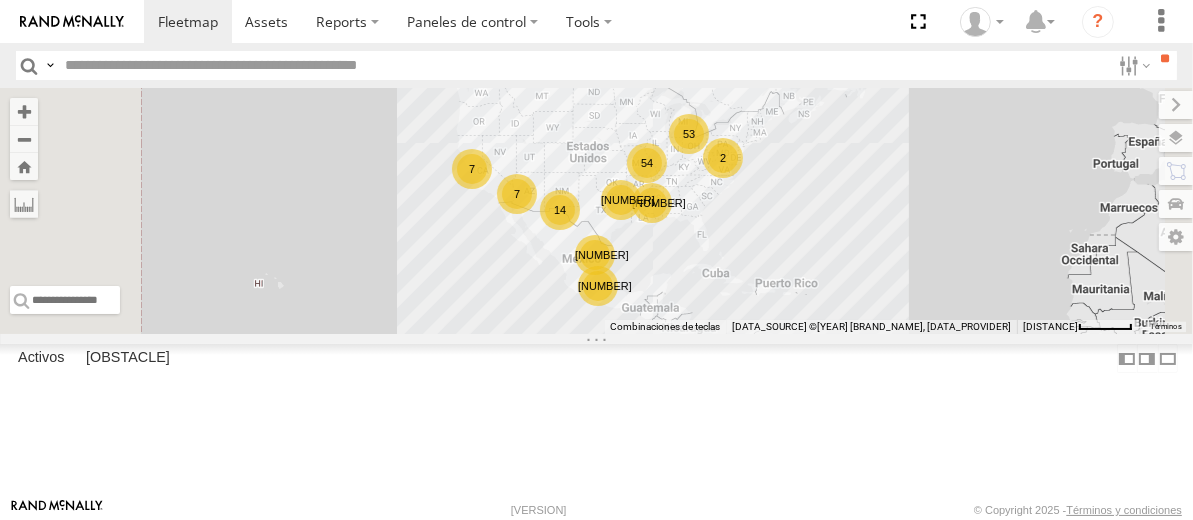 click at bounding box center (583, 65) 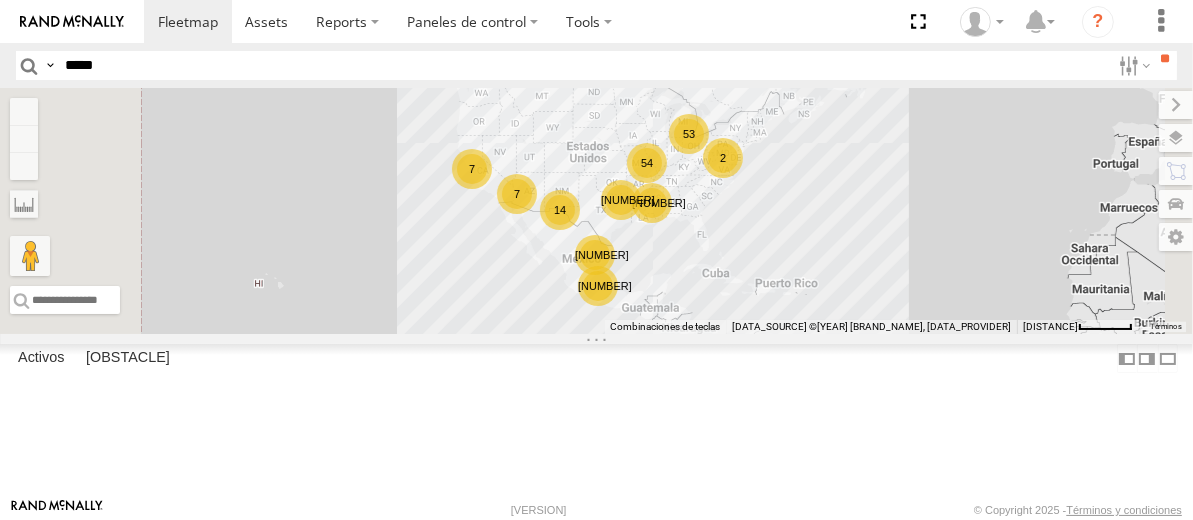 click on "**" at bounding box center (1165, 59) 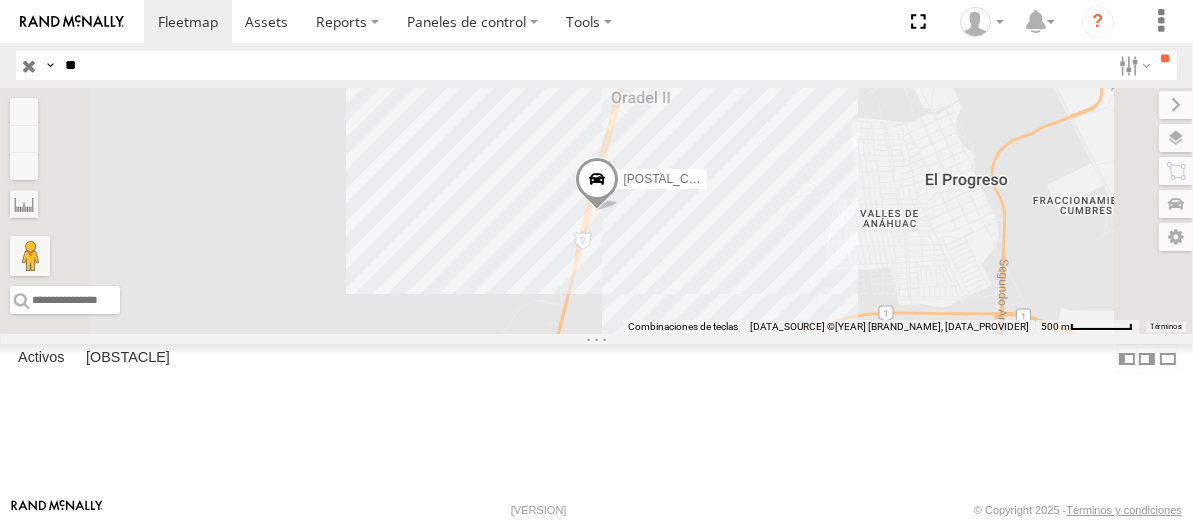 type on "*" 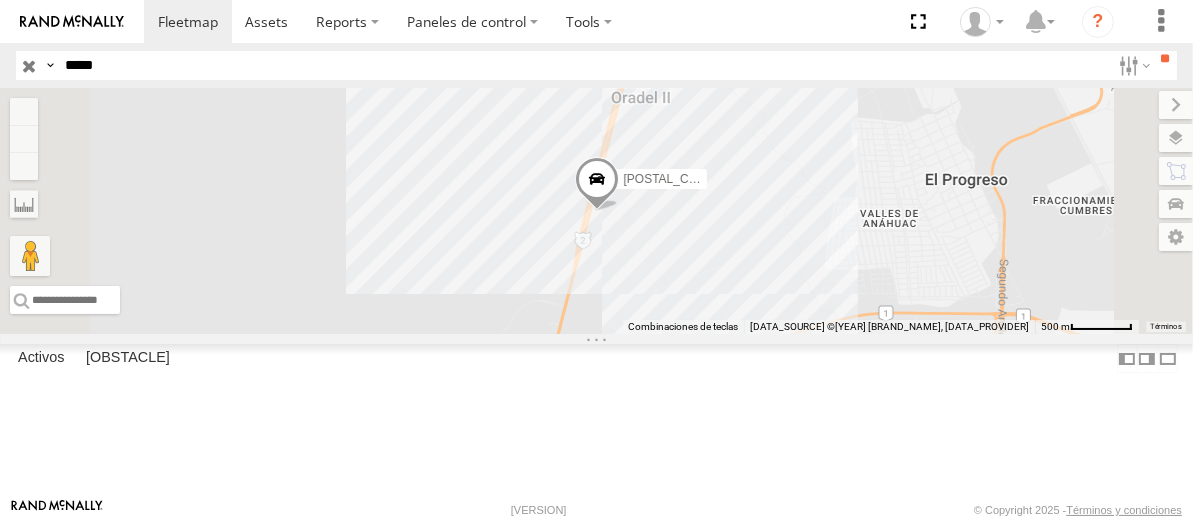 click on "**" at bounding box center (1165, 59) 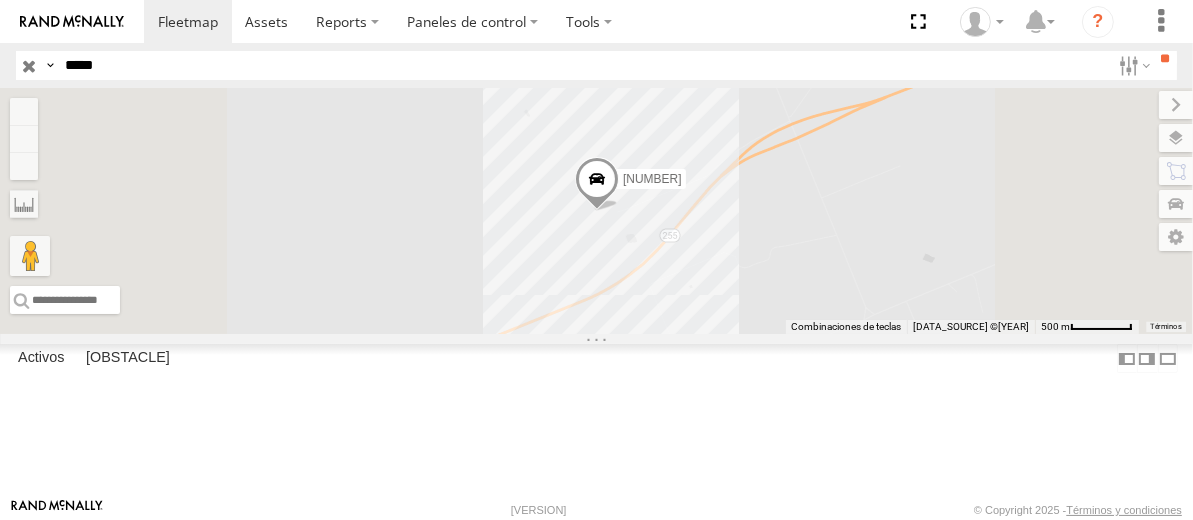 drag, startPoint x: 106, startPoint y: 61, endPoint x: 52, endPoint y: 45, distance: 56.32051 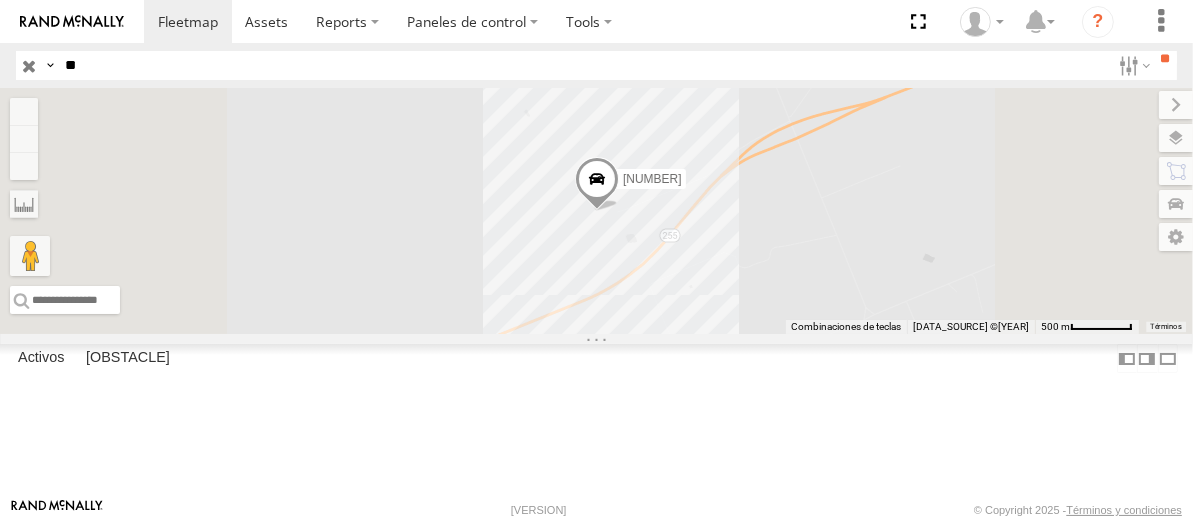 type on "*" 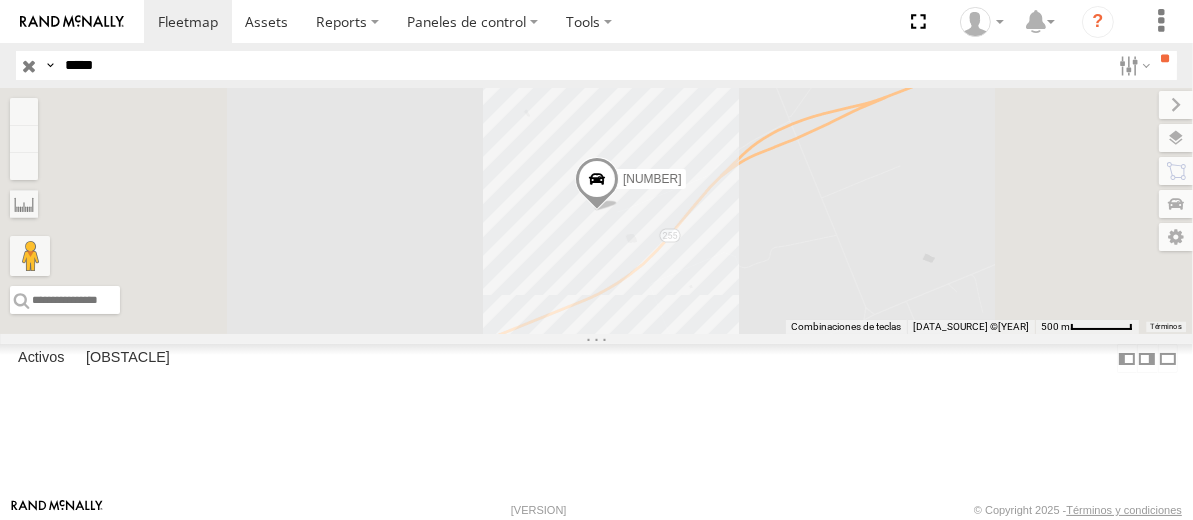 click on "**" at bounding box center (1165, 59) 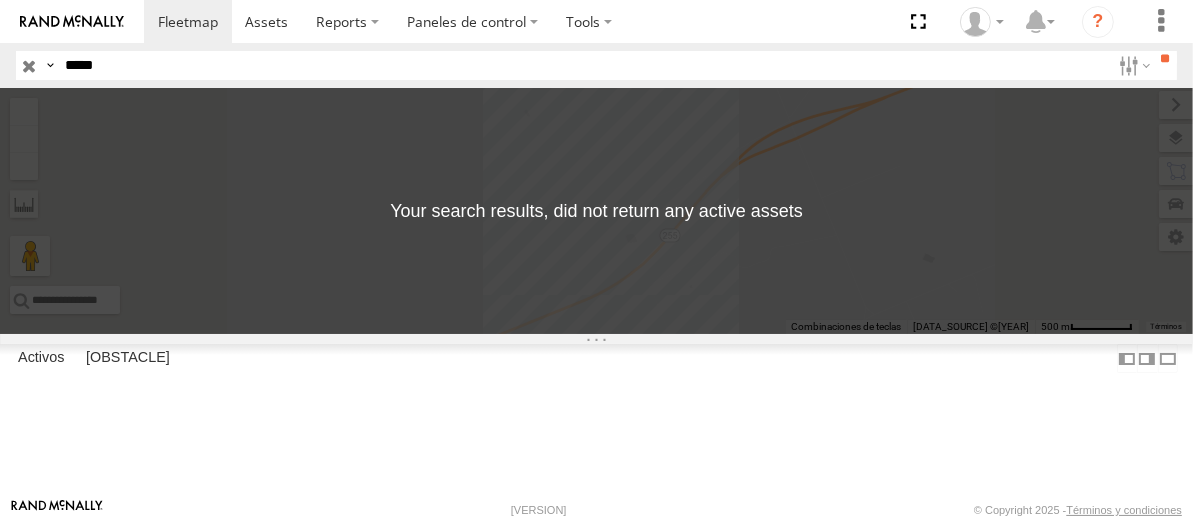 drag, startPoint x: 127, startPoint y: 66, endPoint x: 34, endPoint y: 40, distance: 96.56604 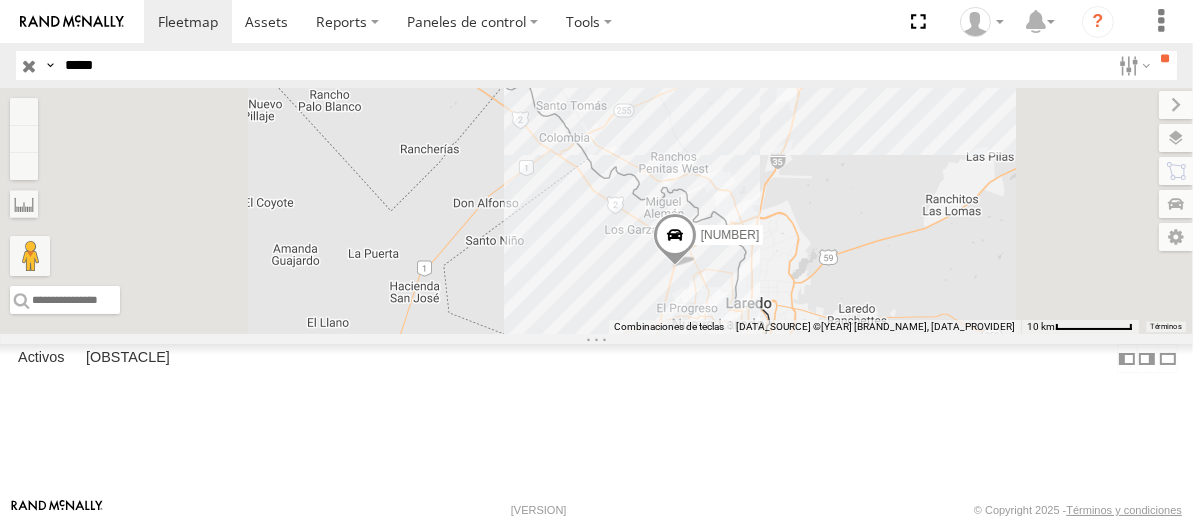 drag, startPoint x: 112, startPoint y: 60, endPoint x: 22, endPoint y: 38, distance: 92.64988 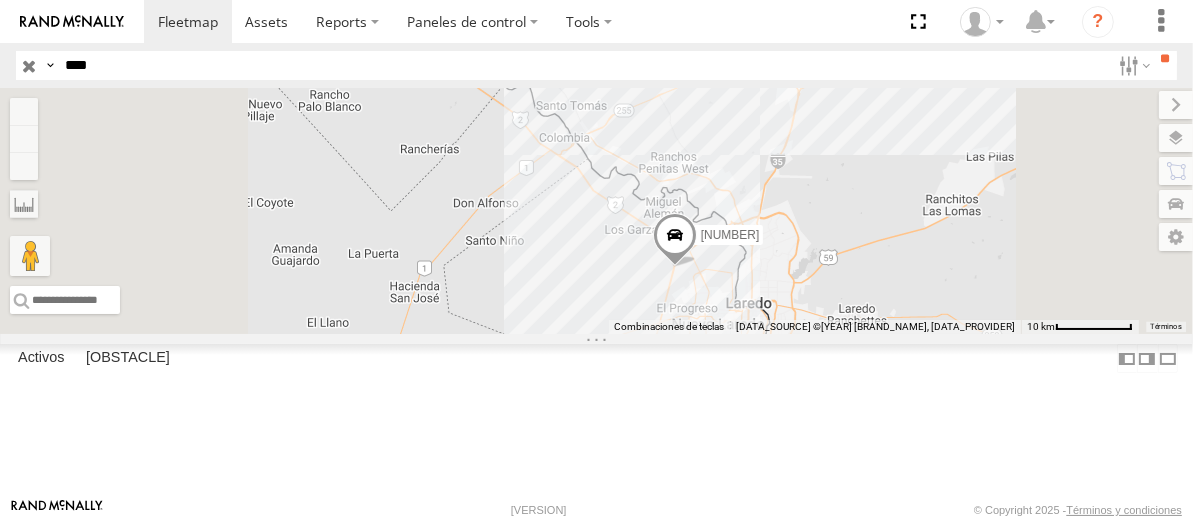 click on "**" at bounding box center (1165, 59) 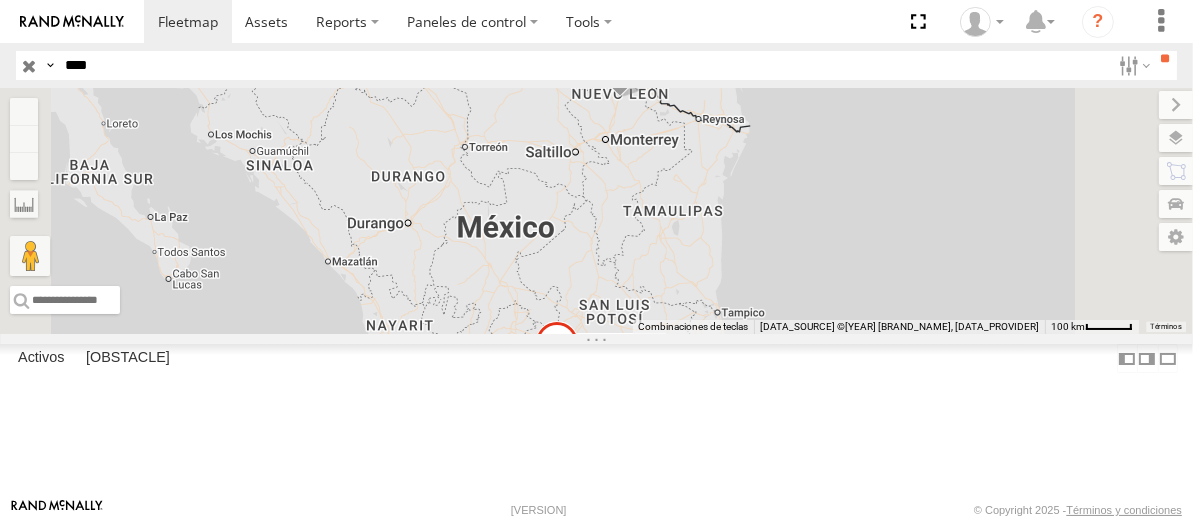 click on "[NUMBER]" at bounding box center [0, 0] 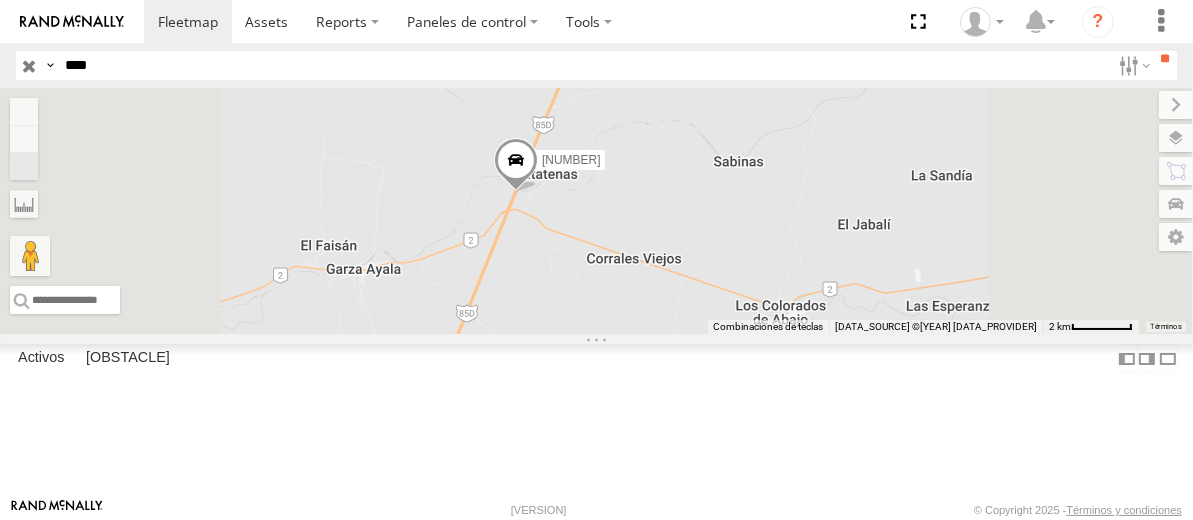 drag, startPoint x: 112, startPoint y: 65, endPoint x: 62, endPoint y: 58, distance: 50.48762 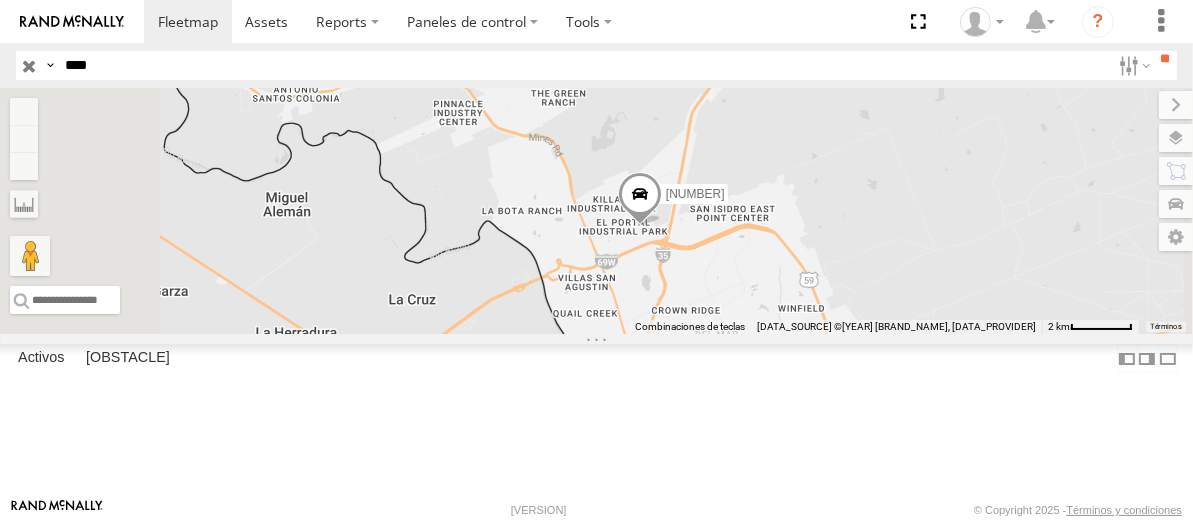 drag, startPoint x: 354, startPoint y: 56, endPoint x: 70, endPoint y: 30, distance: 285.18765 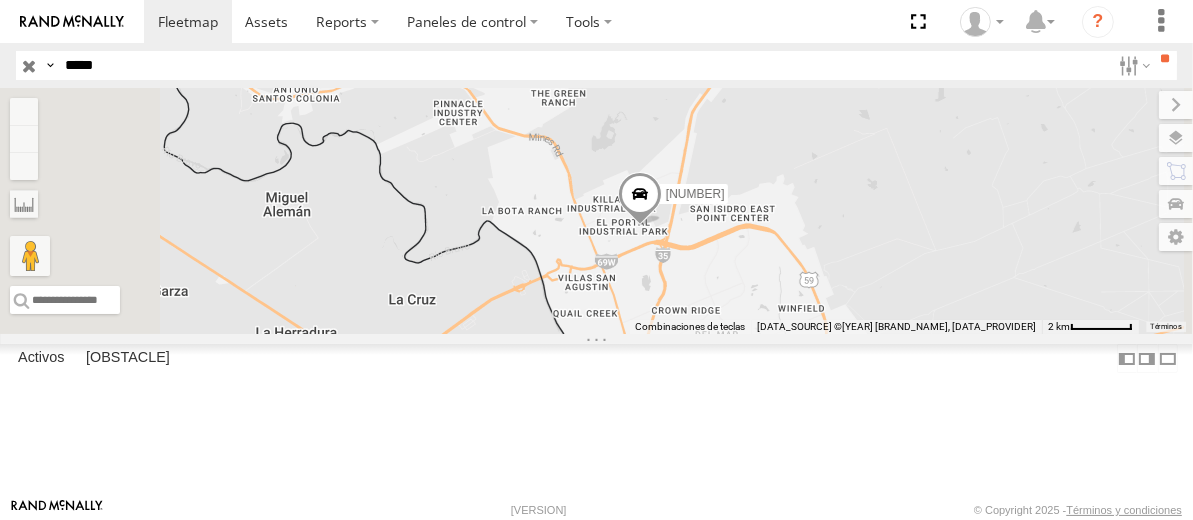 type on "*****" 